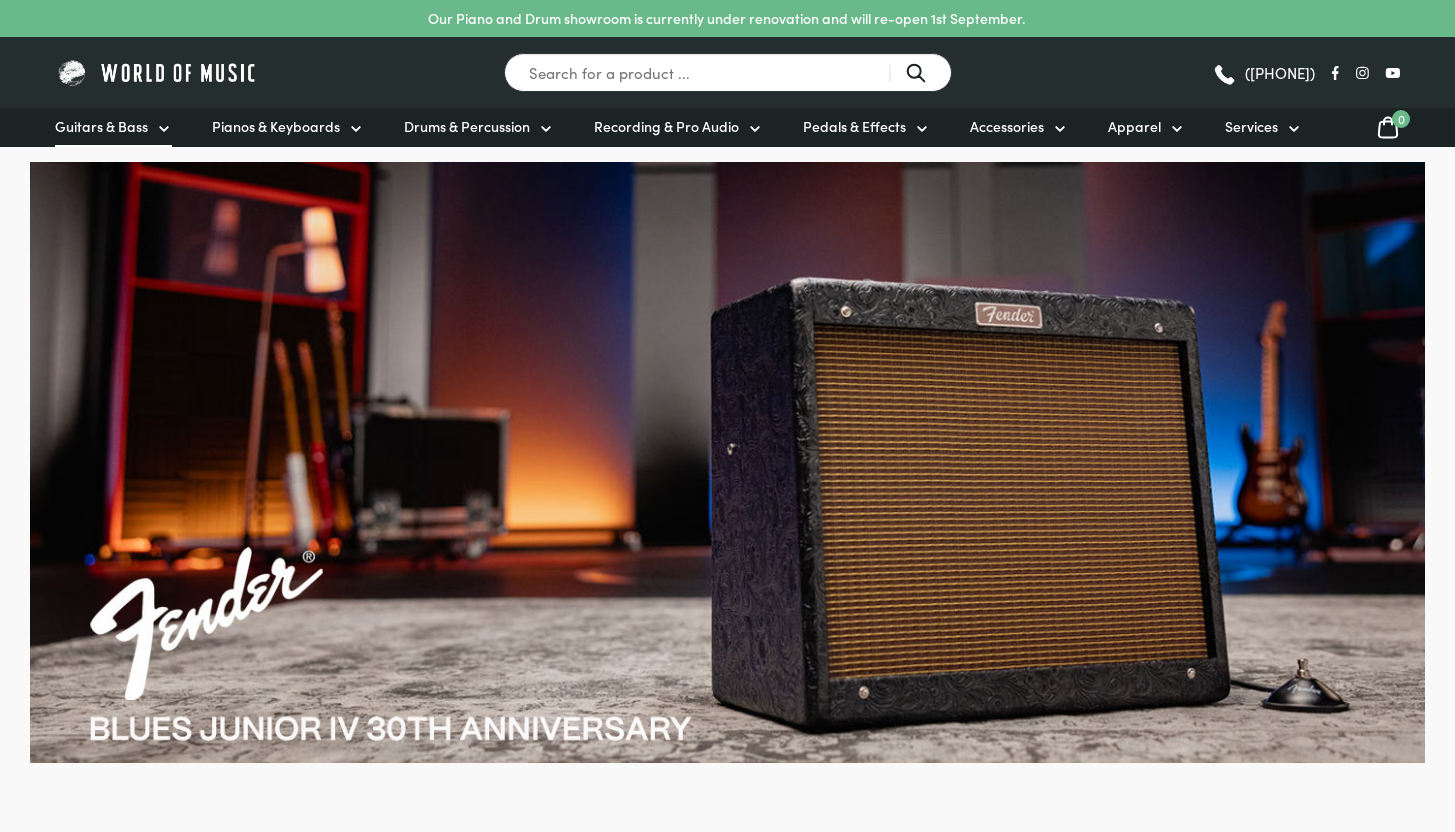 scroll, scrollTop: 0, scrollLeft: 0, axis: both 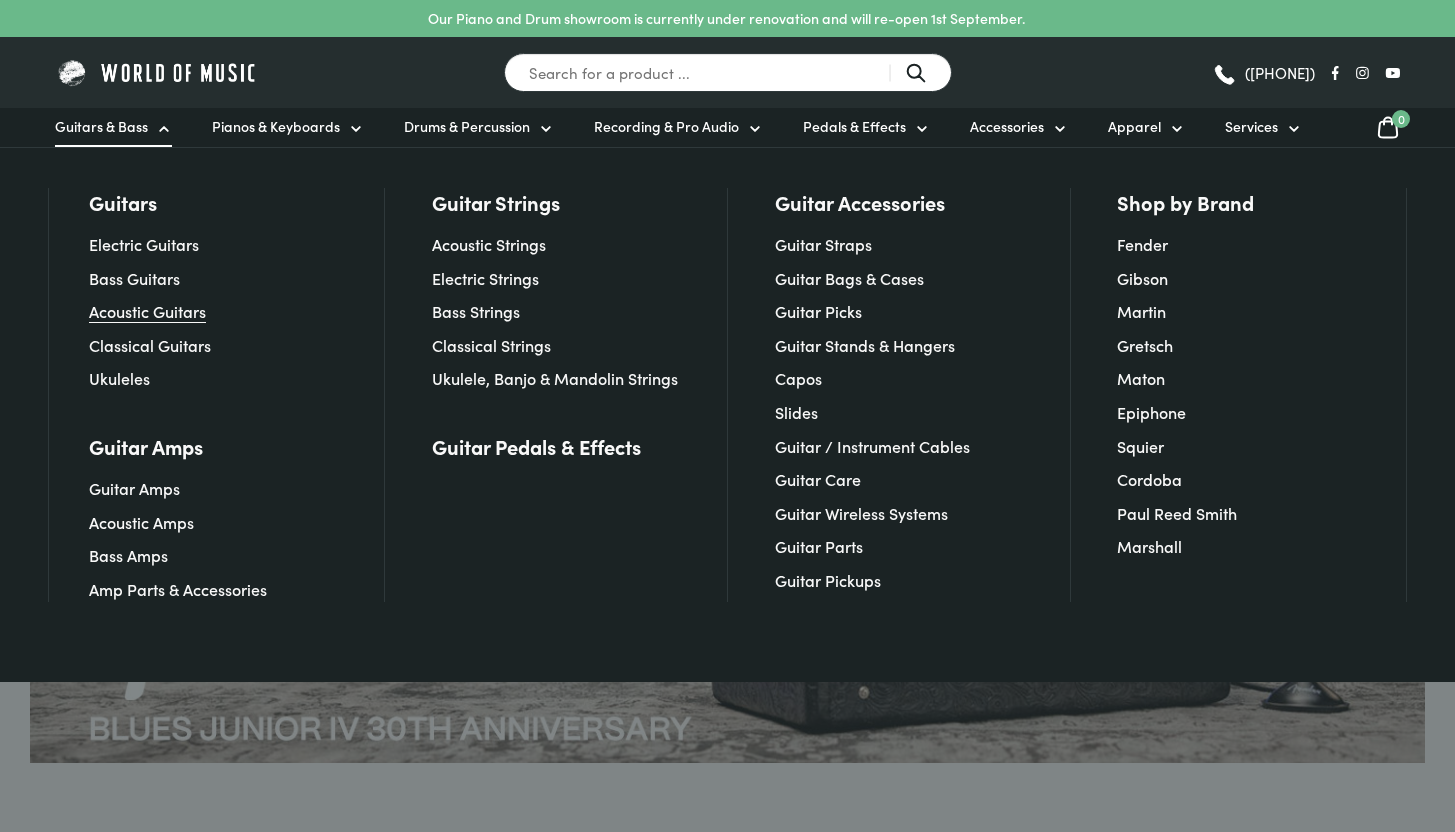 click on "Acoustic Guitars" at bounding box center (147, 311) 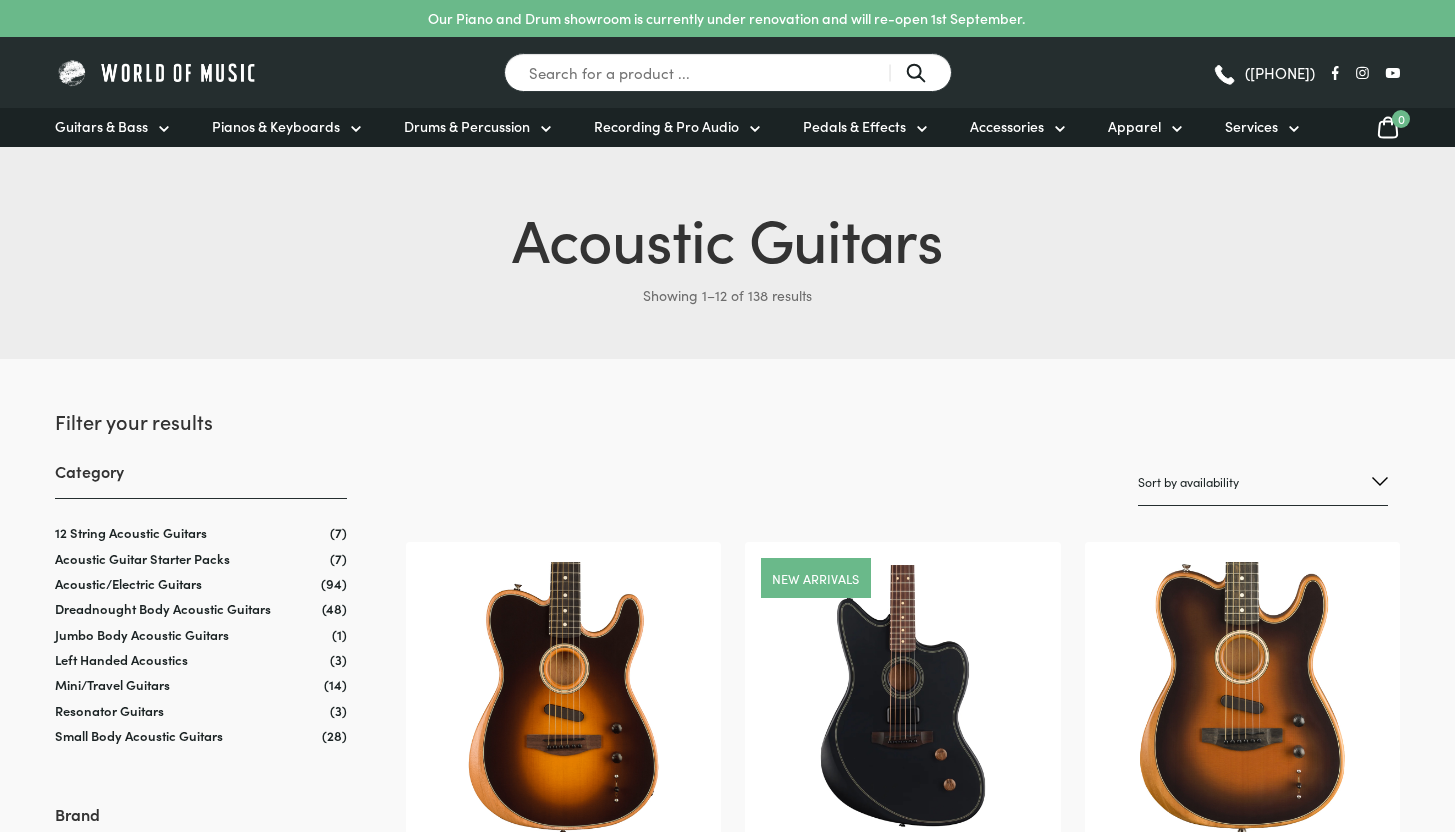 scroll, scrollTop: 0, scrollLeft: 0, axis: both 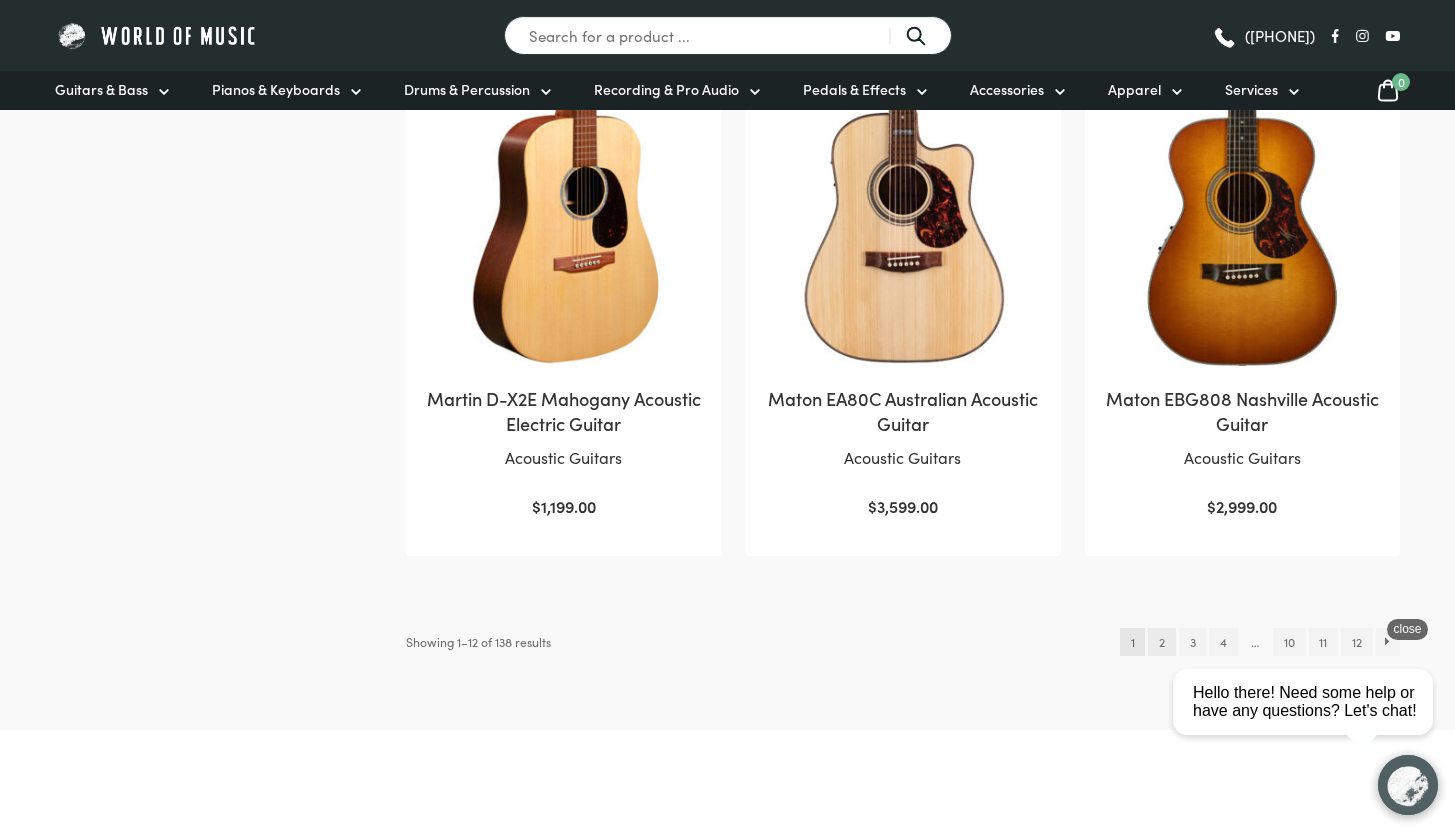 click on "2" at bounding box center [1161, 642] 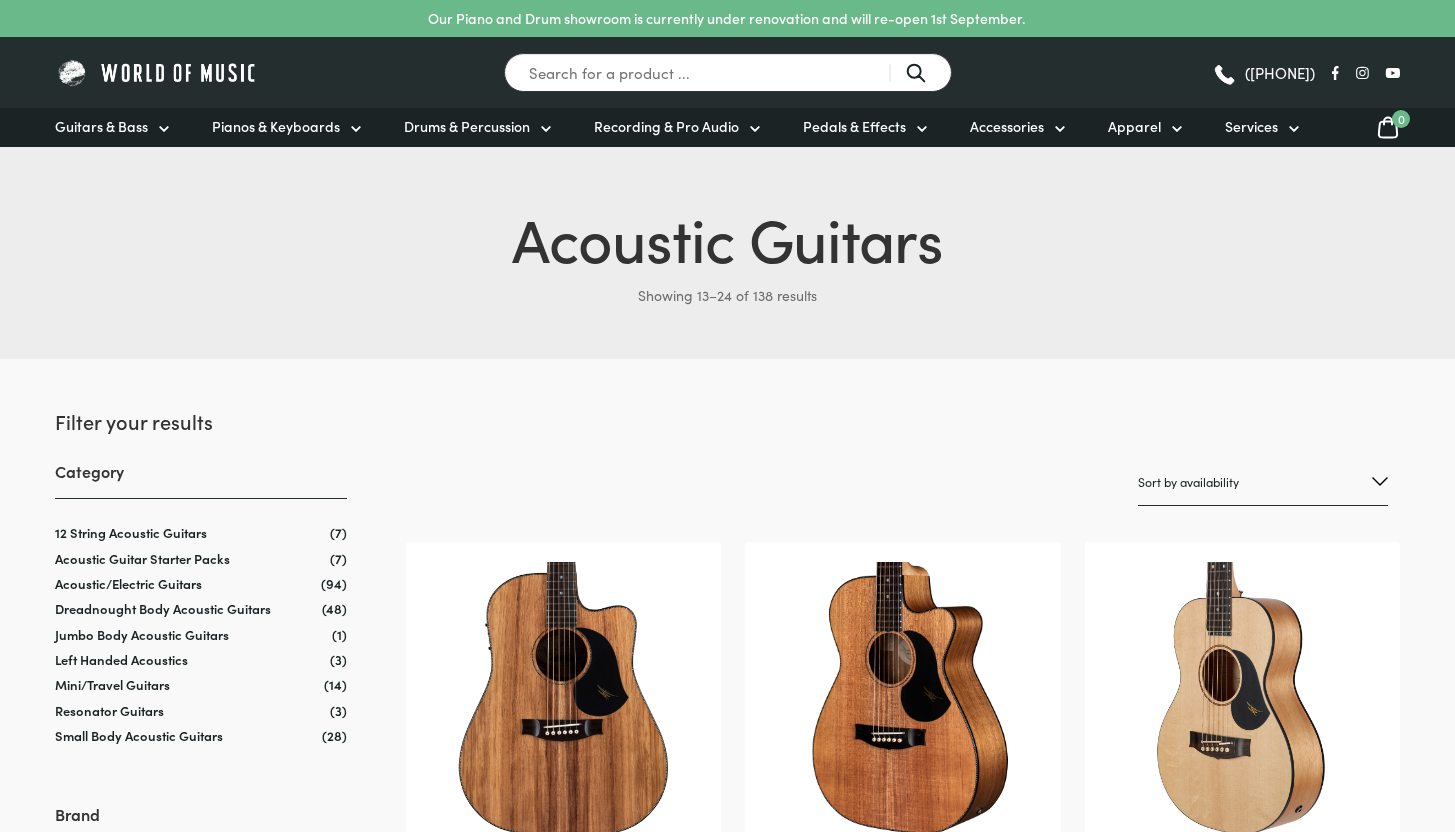 scroll, scrollTop: 0, scrollLeft: 0, axis: both 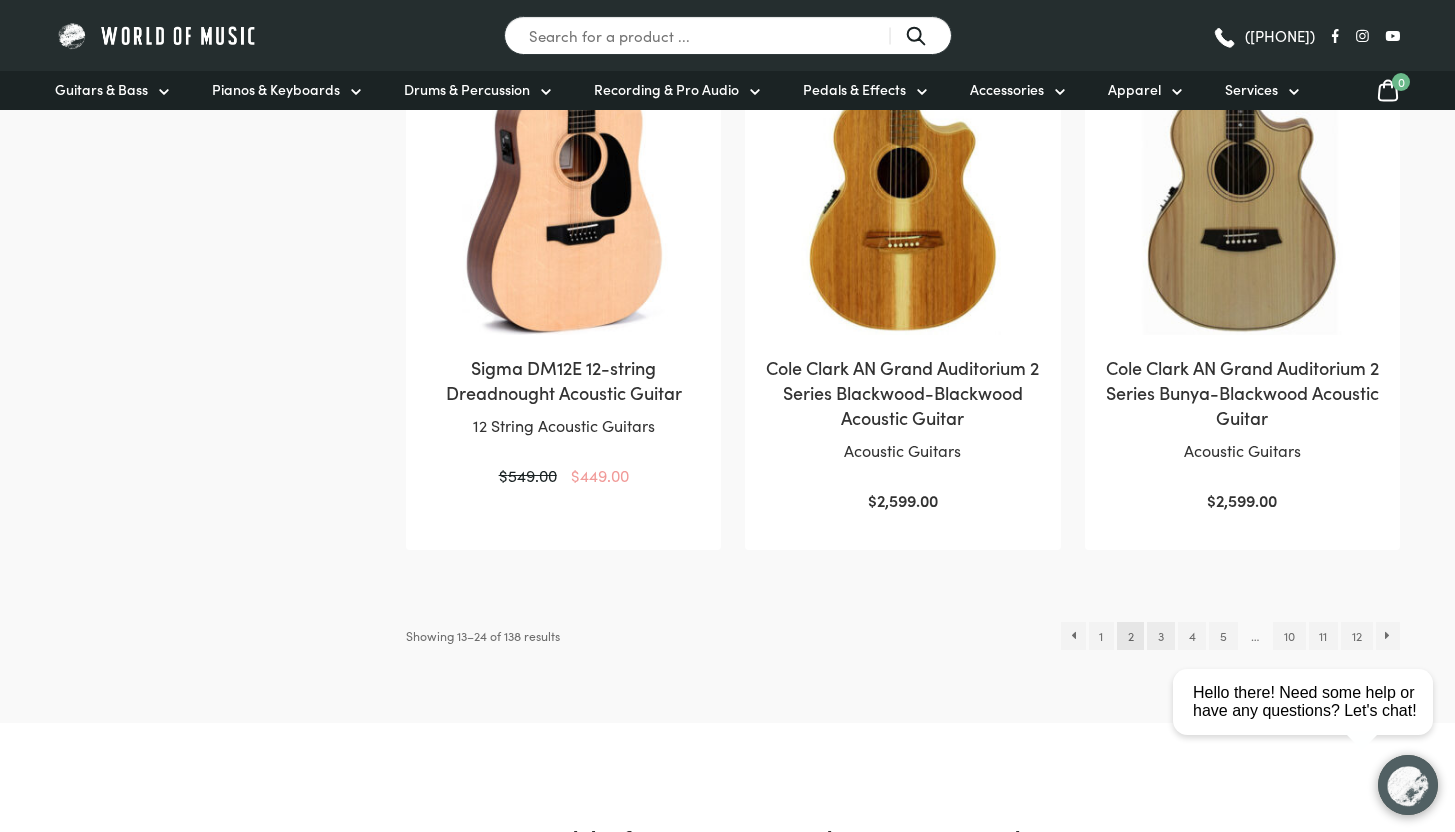 click on "3" at bounding box center (1160, 636) 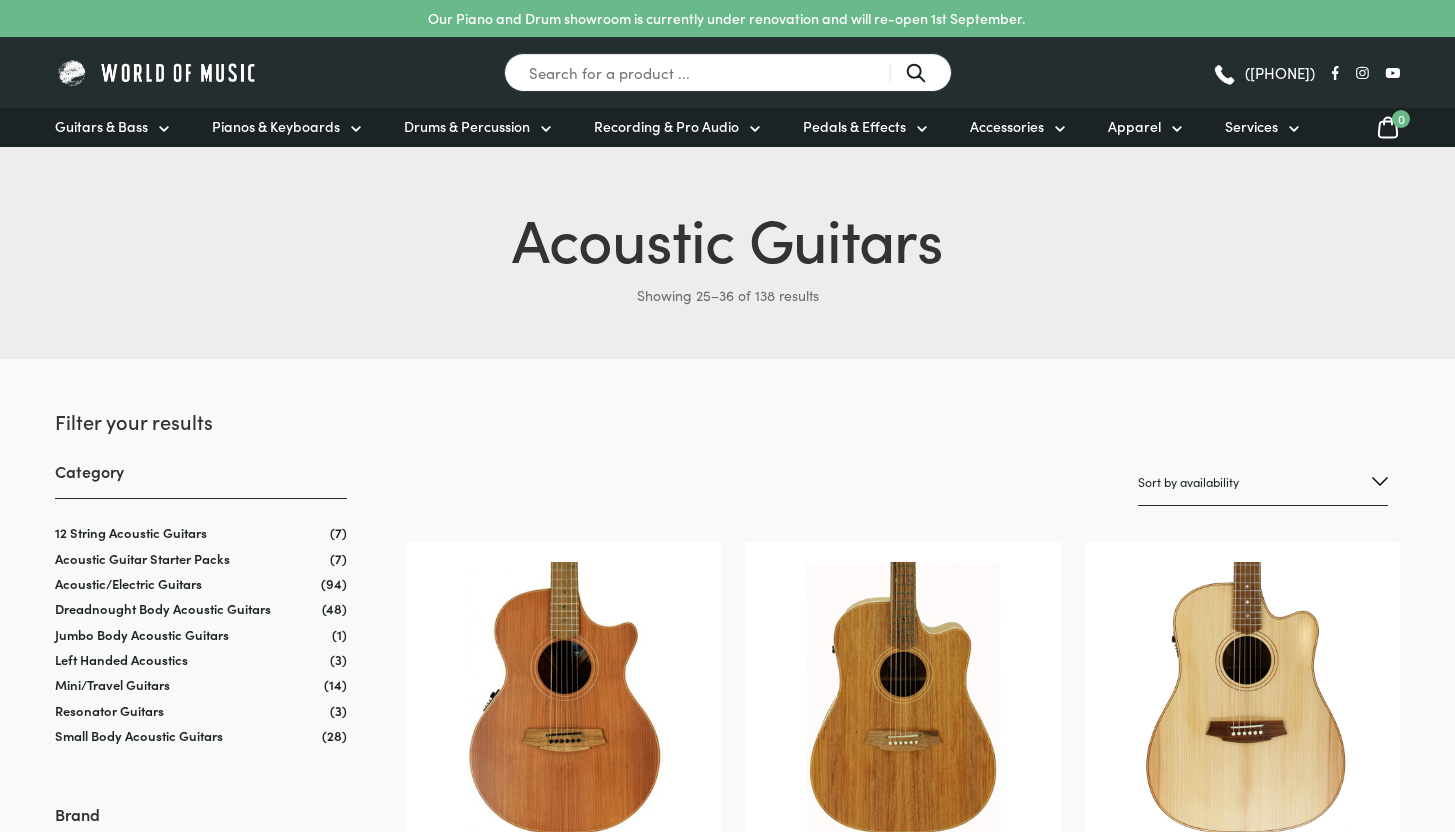 scroll, scrollTop: 0, scrollLeft: 0, axis: both 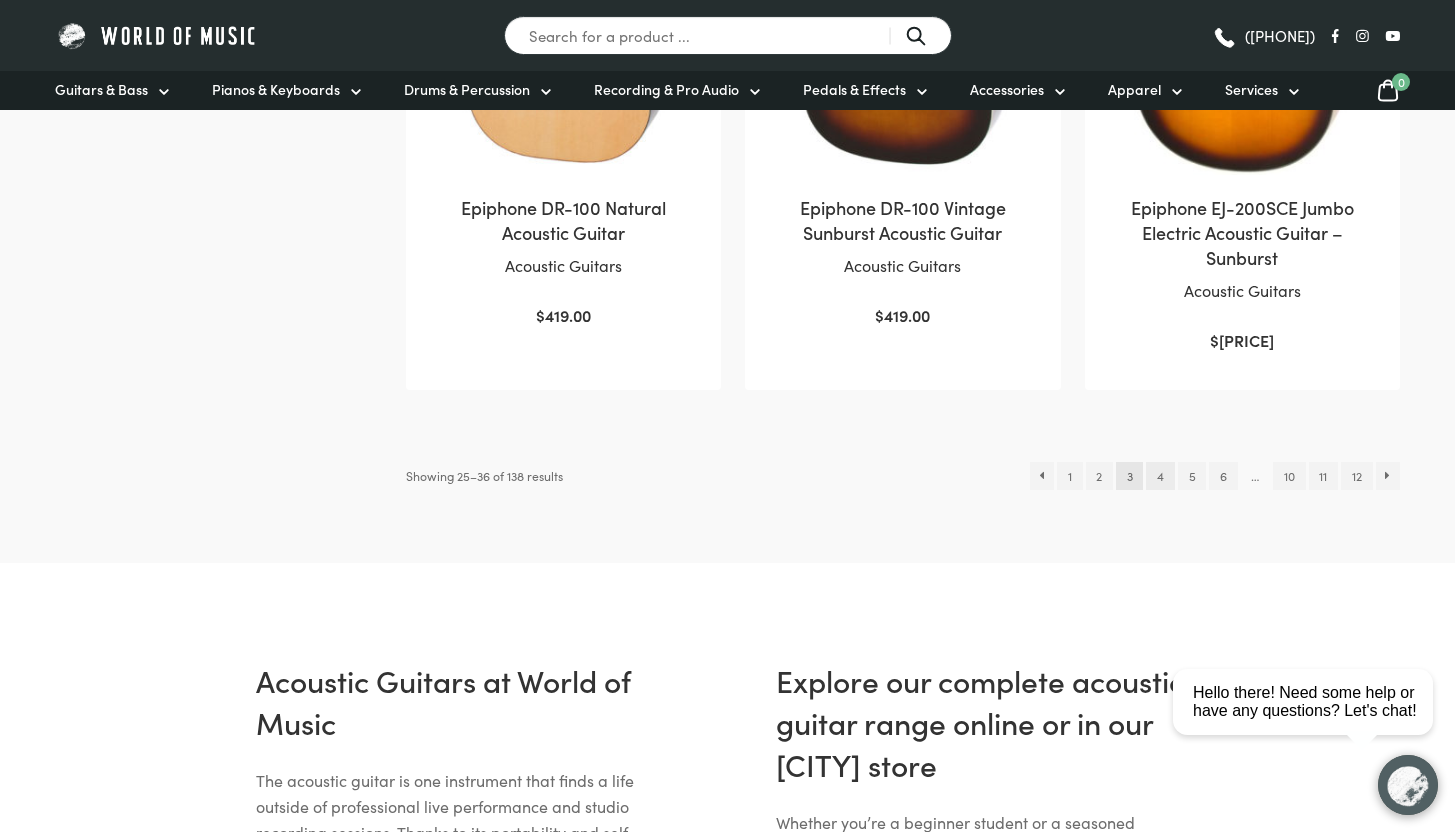 click on "4" at bounding box center [1160, 476] 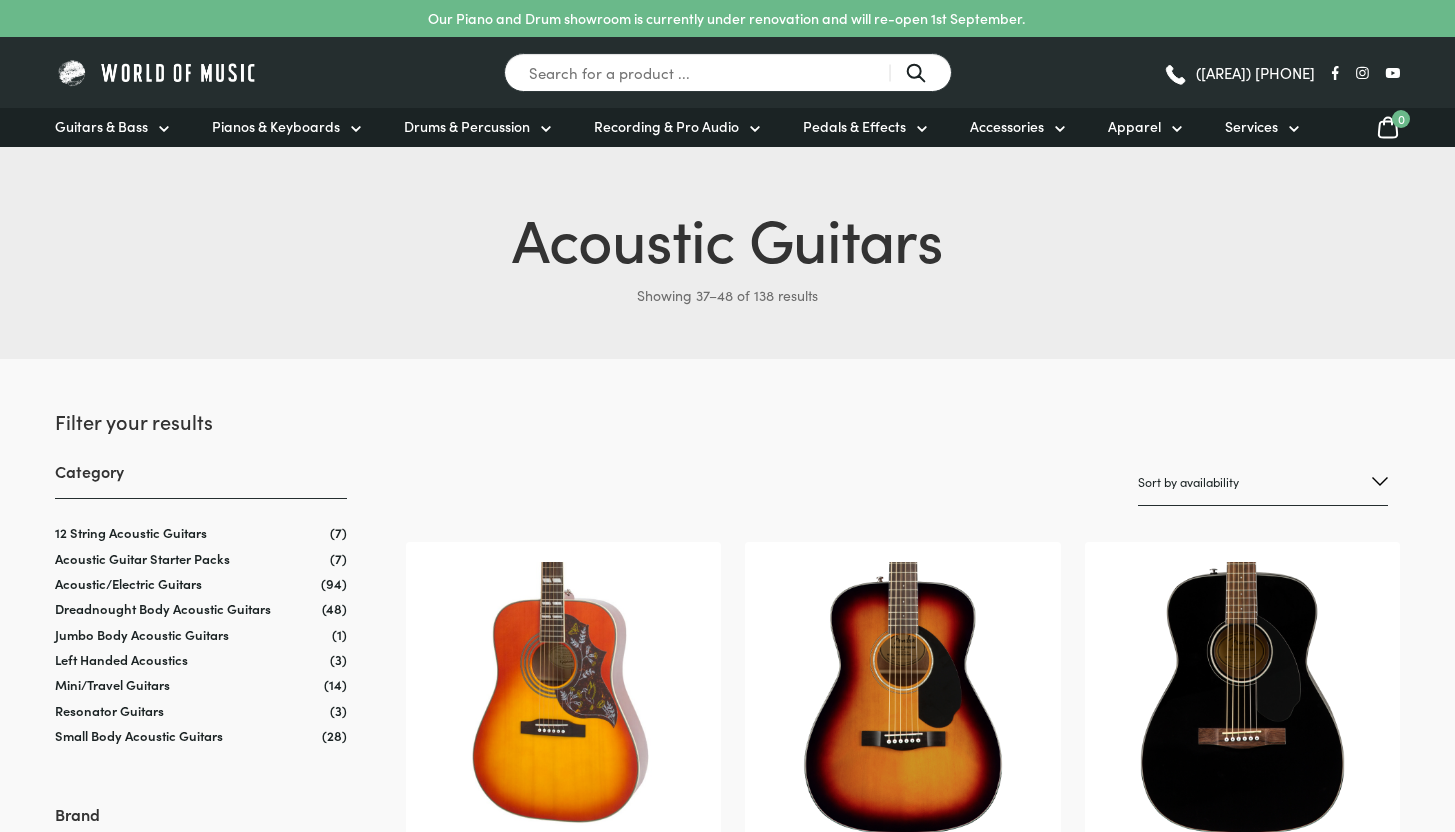 scroll, scrollTop: 0, scrollLeft: 0, axis: both 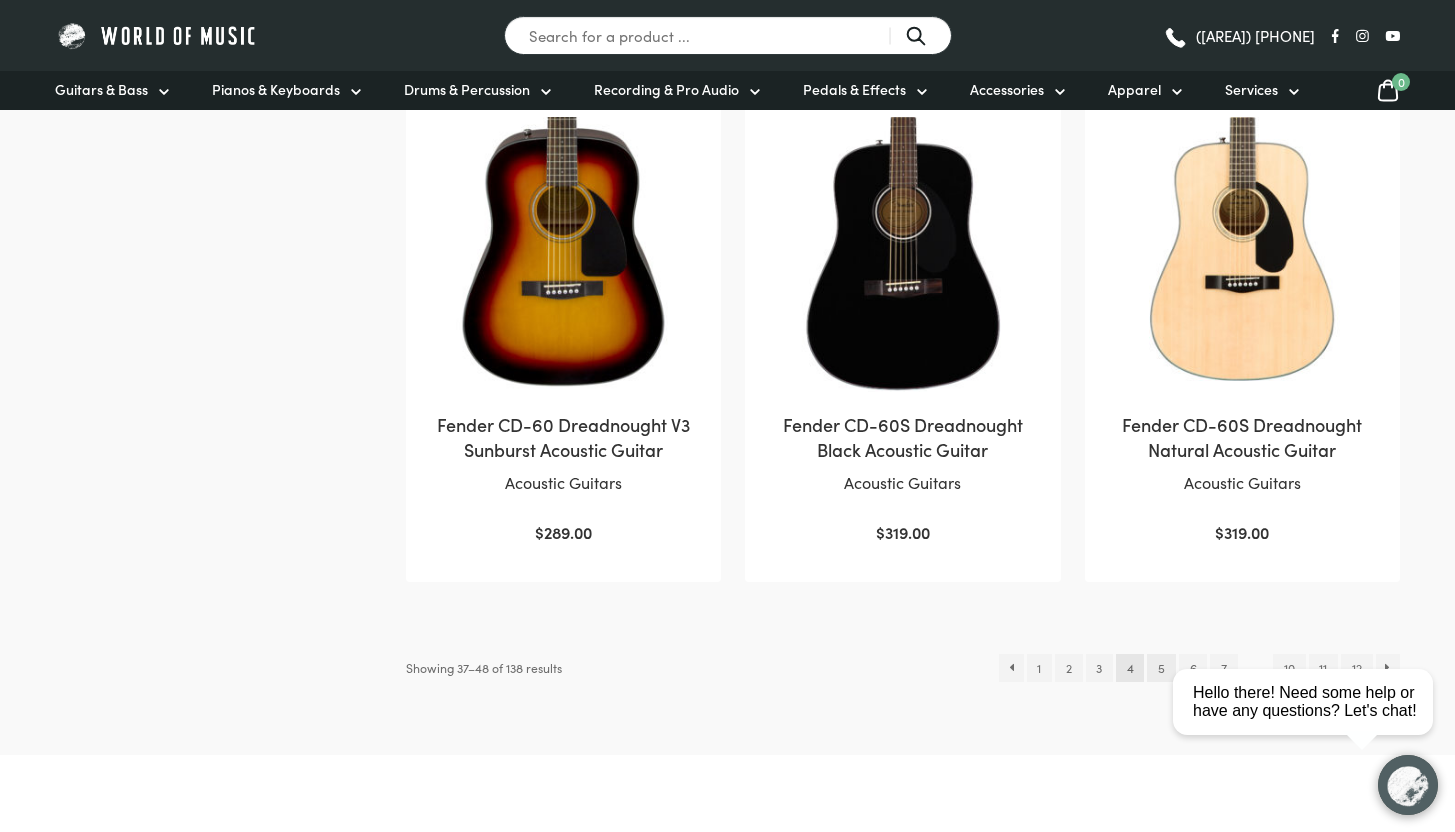 click on "5" at bounding box center [1161, 668] 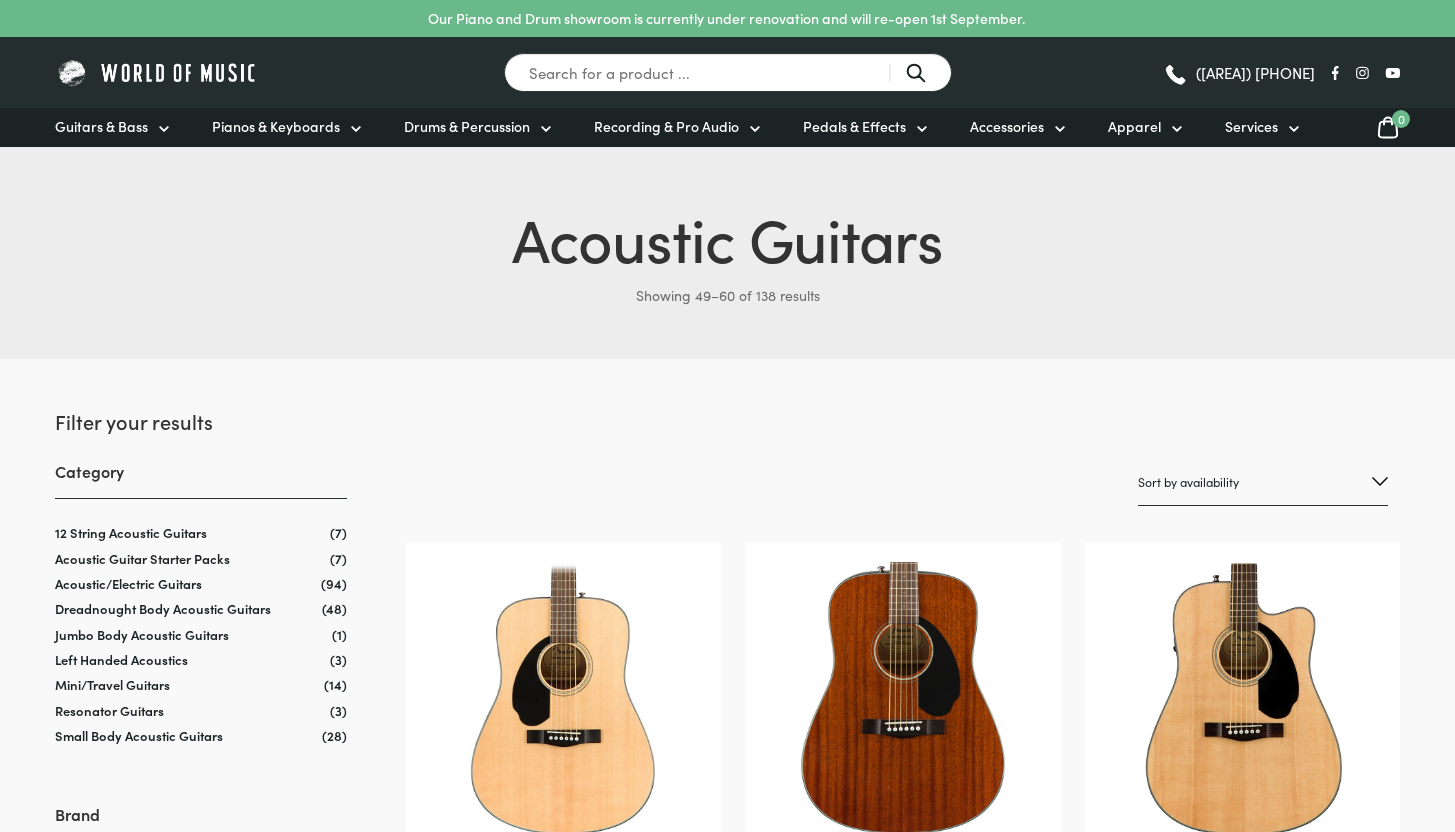scroll, scrollTop: 0, scrollLeft: 0, axis: both 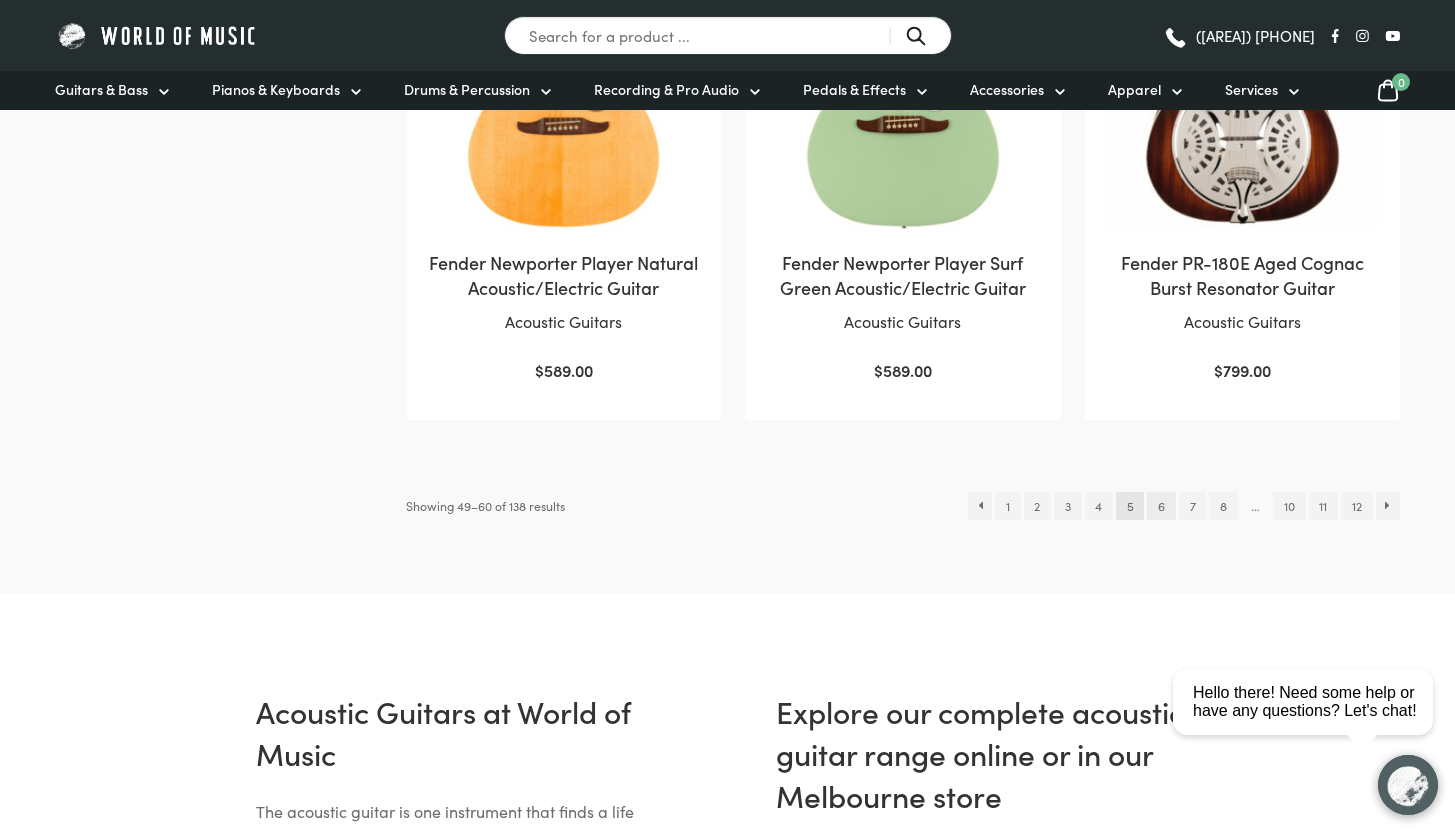 click on "6" at bounding box center [1161, 506] 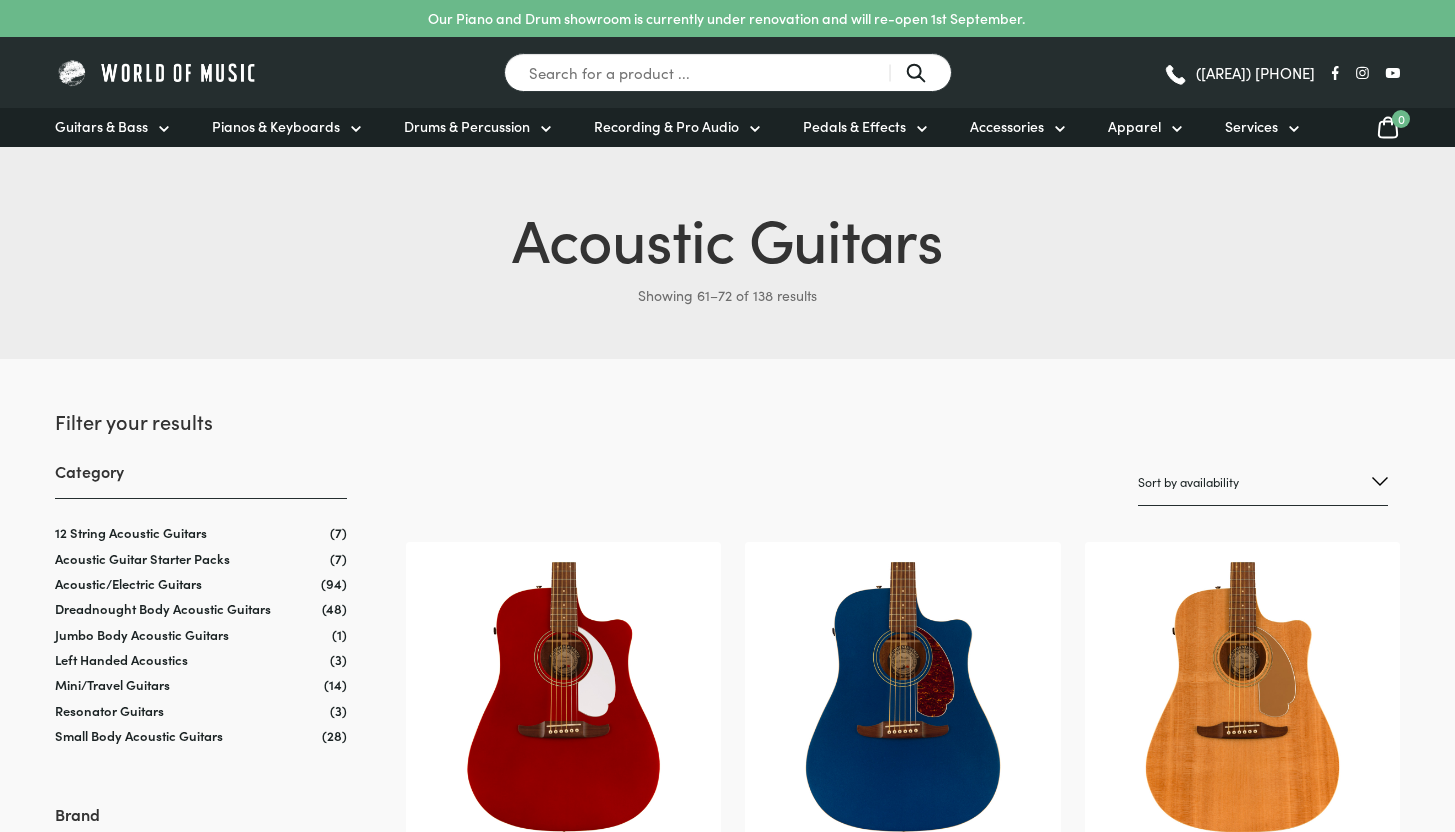 scroll, scrollTop: 0, scrollLeft: 0, axis: both 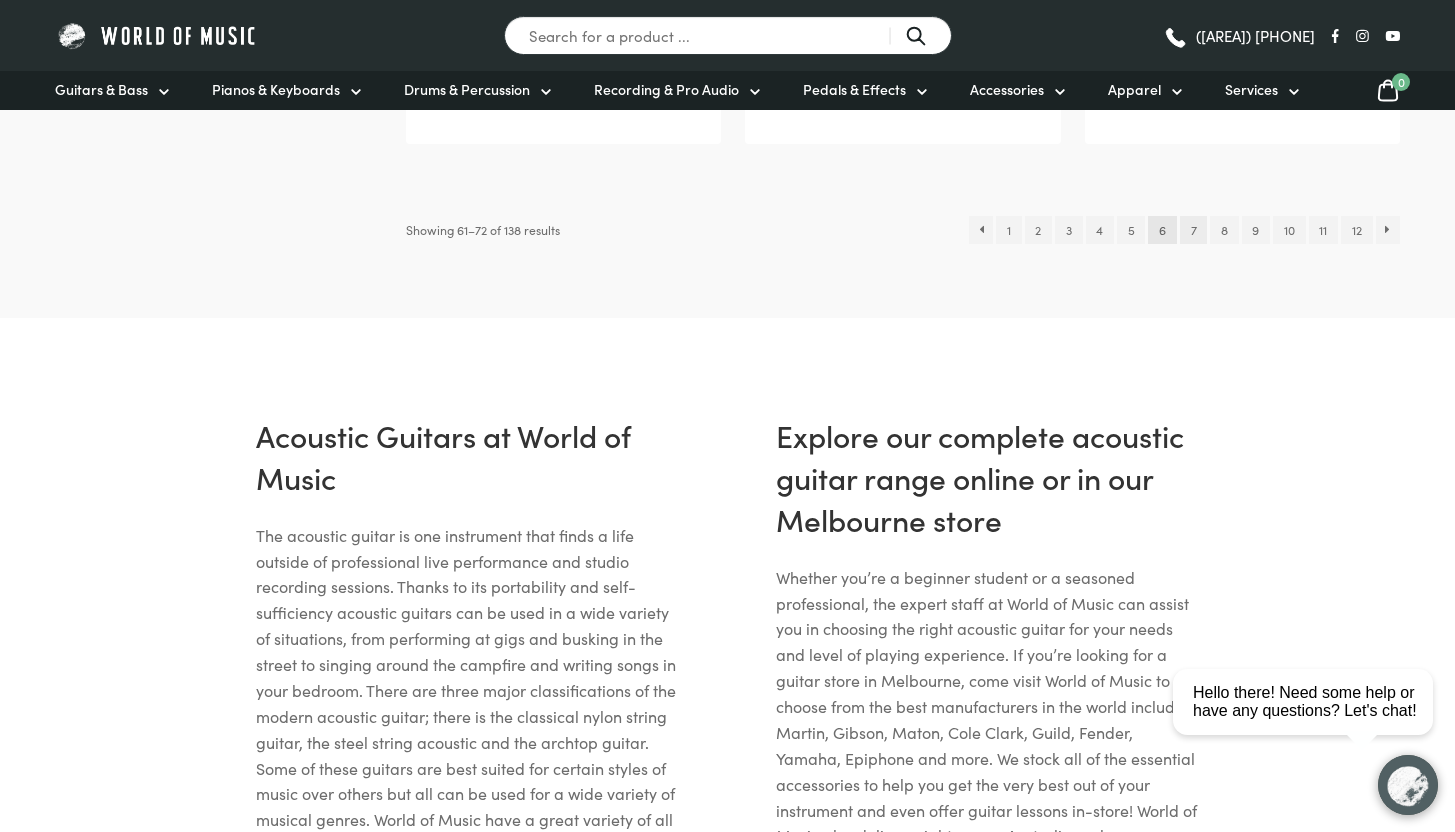 click on "7" at bounding box center [1193, 230] 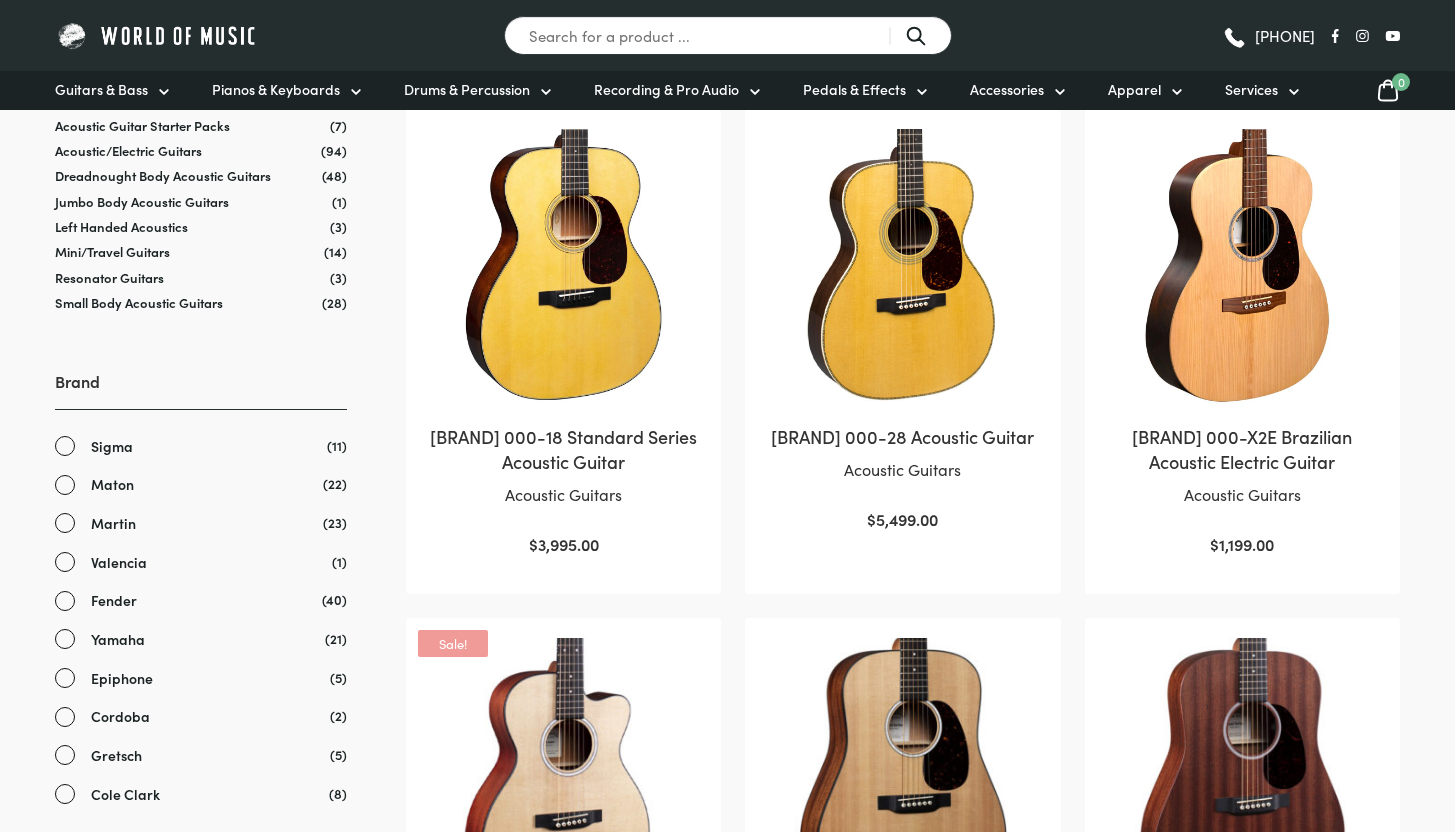 scroll, scrollTop: 0, scrollLeft: 0, axis: both 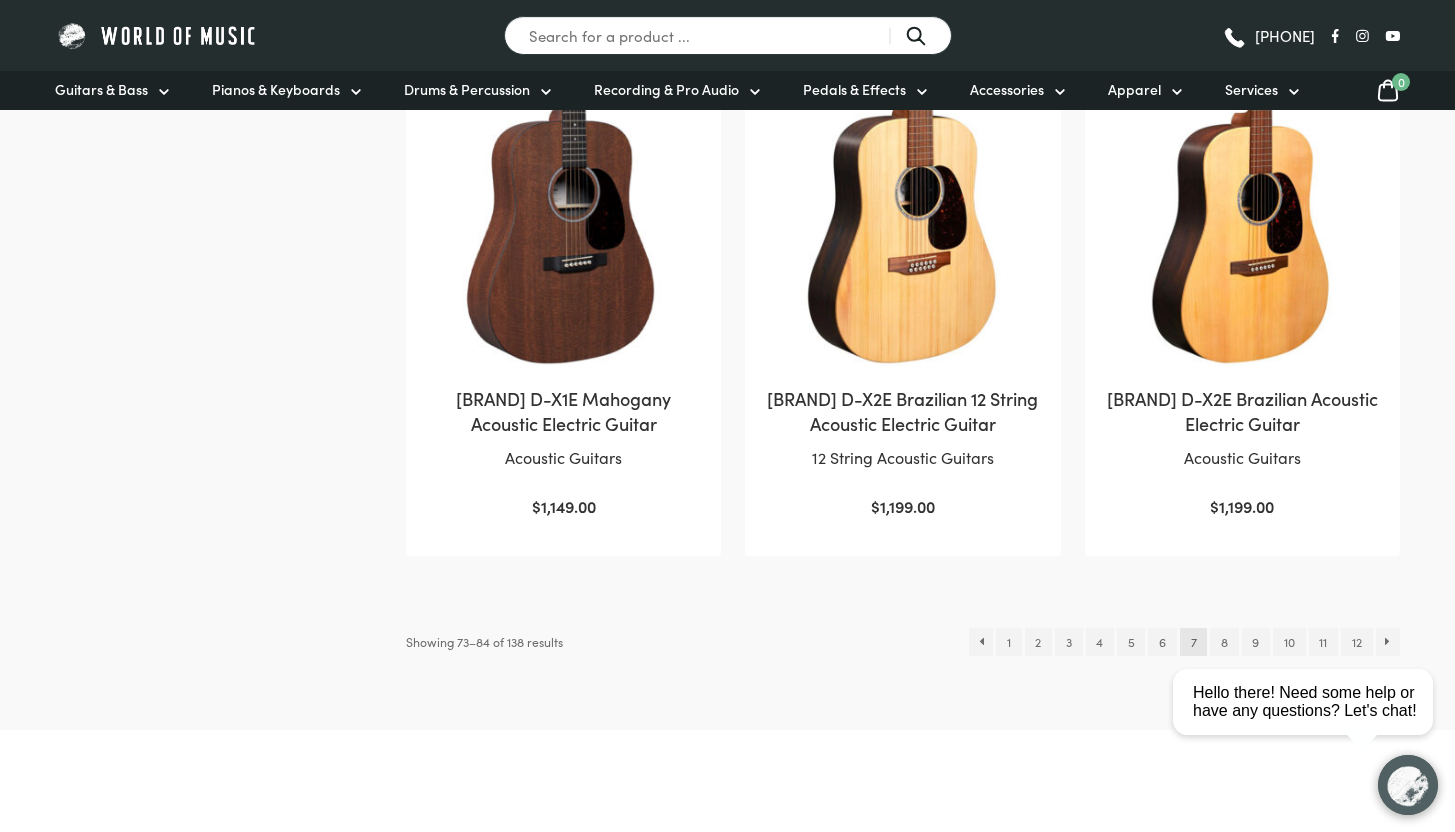 click on "close Hello there! Need some help or have any questions? Let's chat!" at bounding box center [1310, 612] 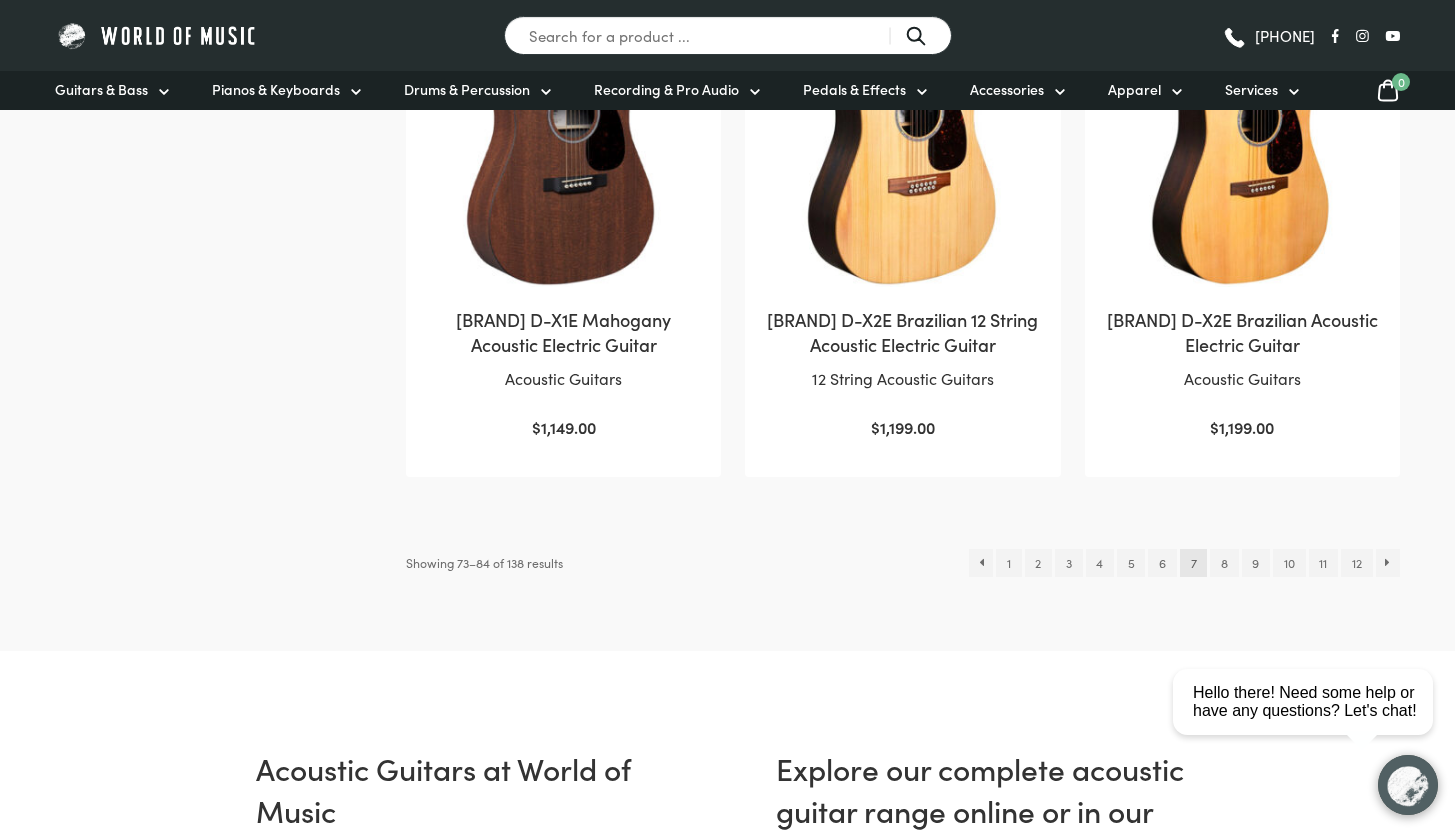 scroll, scrollTop: 2104, scrollLeft: 0, axis: vertical 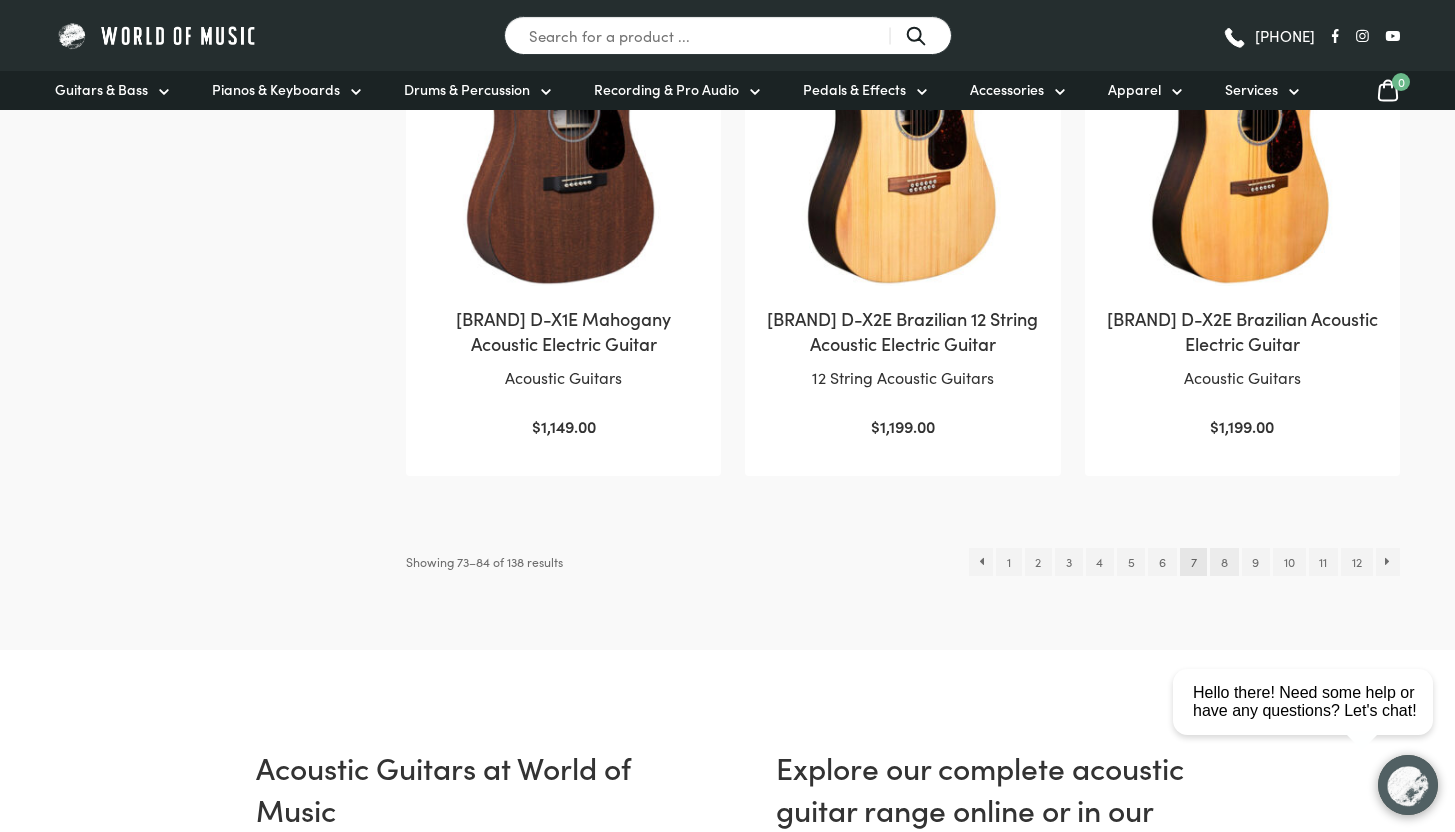 click on "8" at bounding box center (1224, 562) 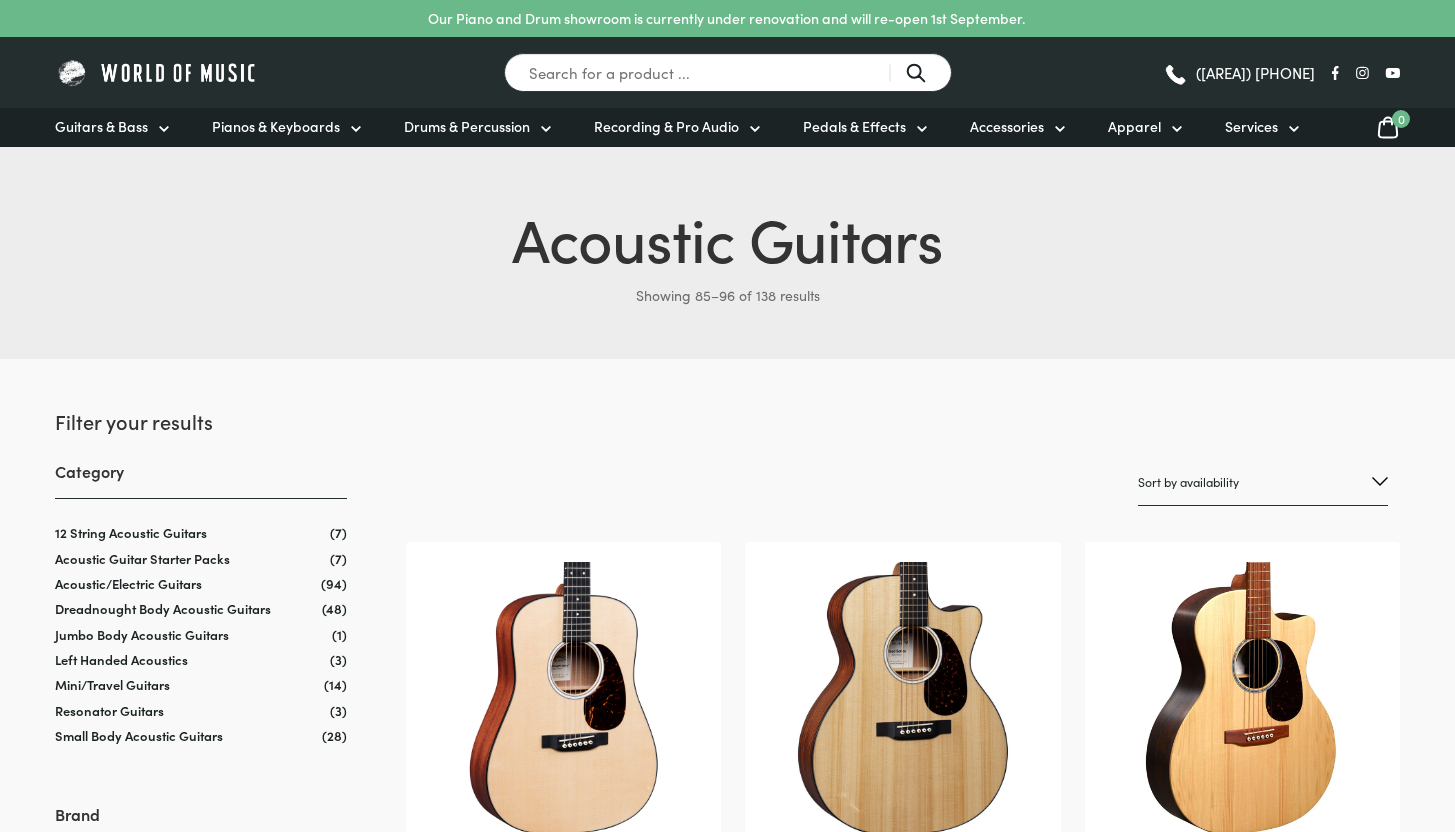 scroll, scrollTop: 0, scrollLeft: 0, axis: both 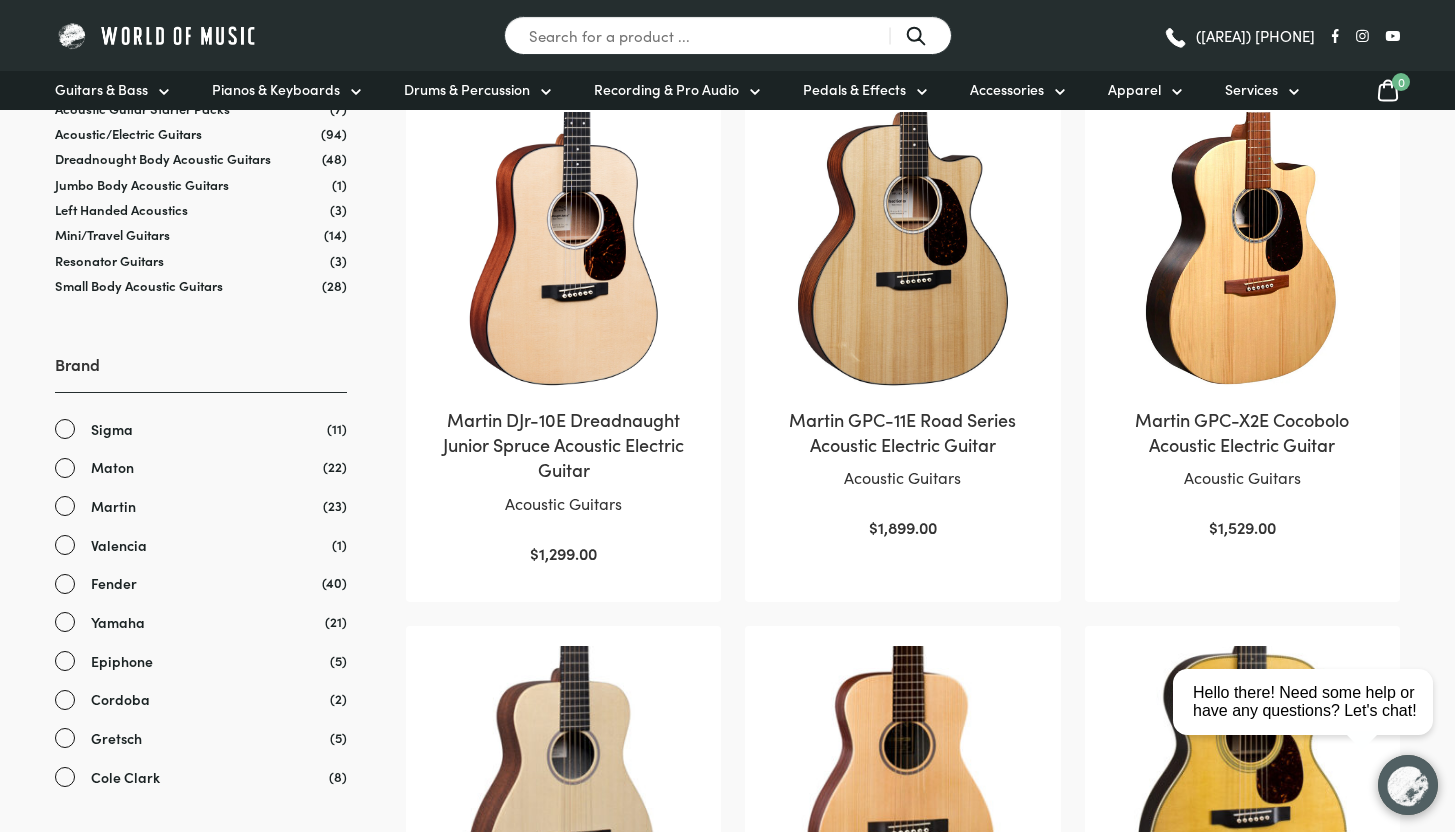 click at bounding box center (563, 249) 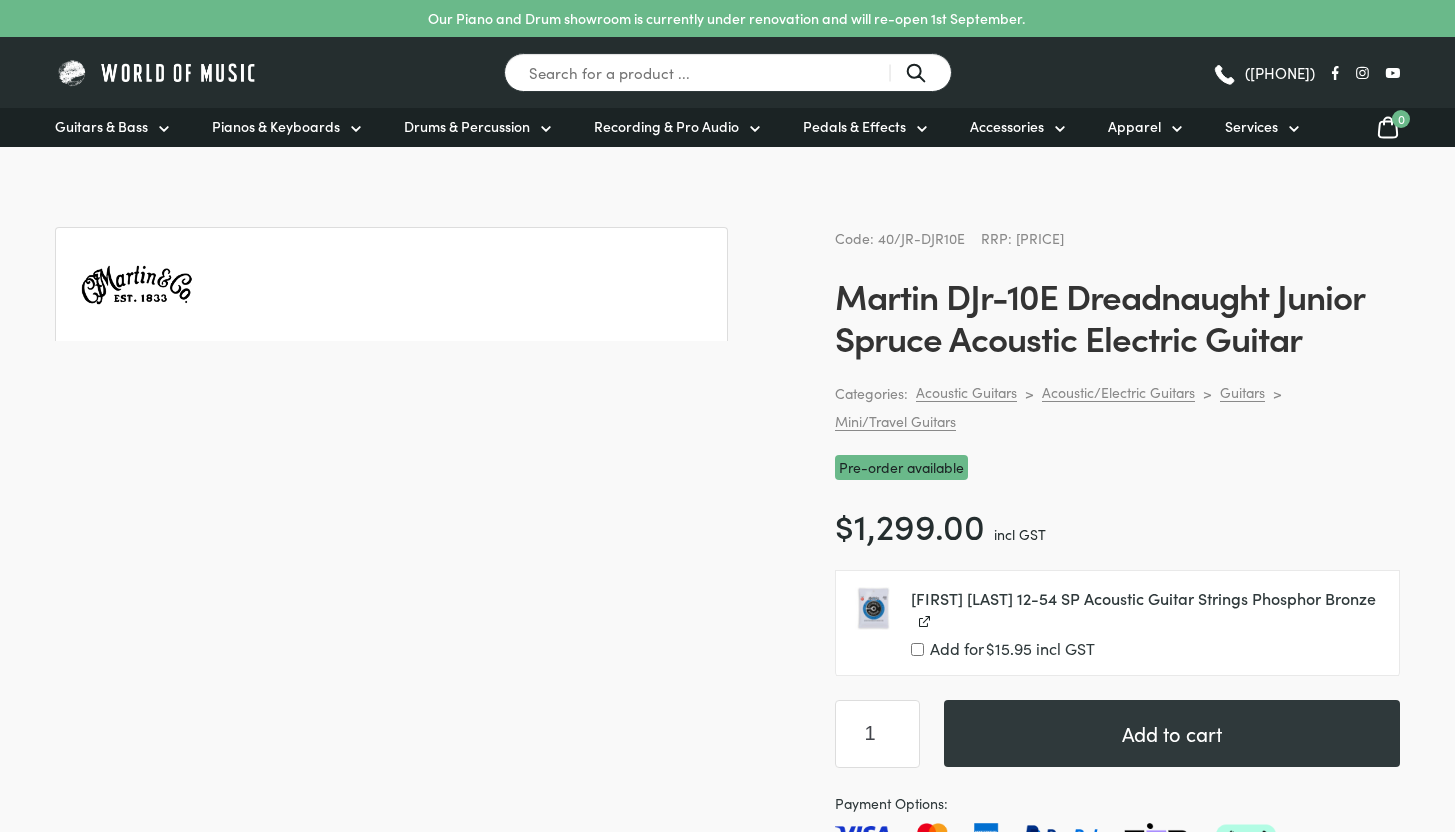 scroll, scrollTop: 0, scrollLeft: 0, axis: both 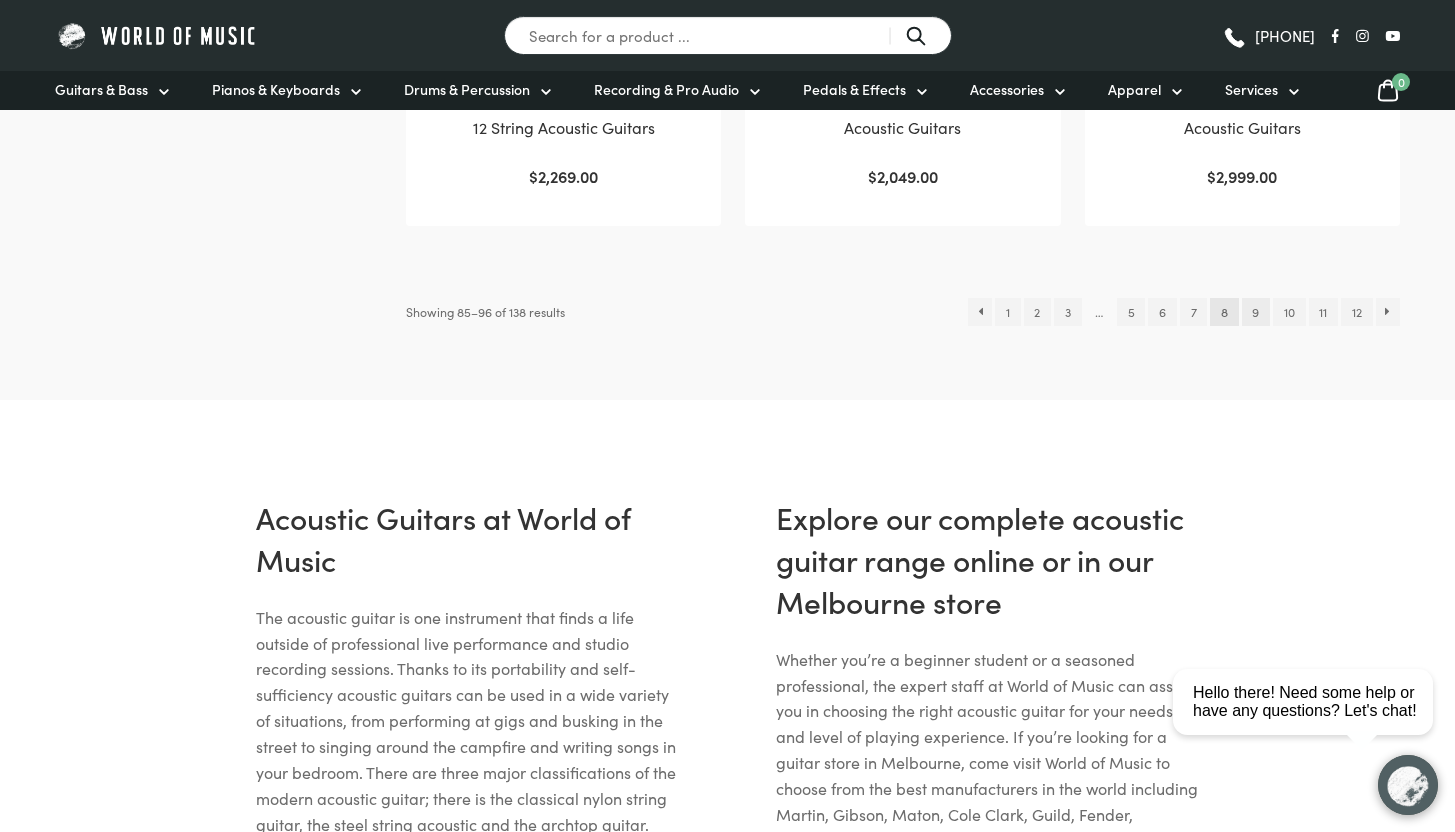 click on "9" at bounding box center [1256, 312] 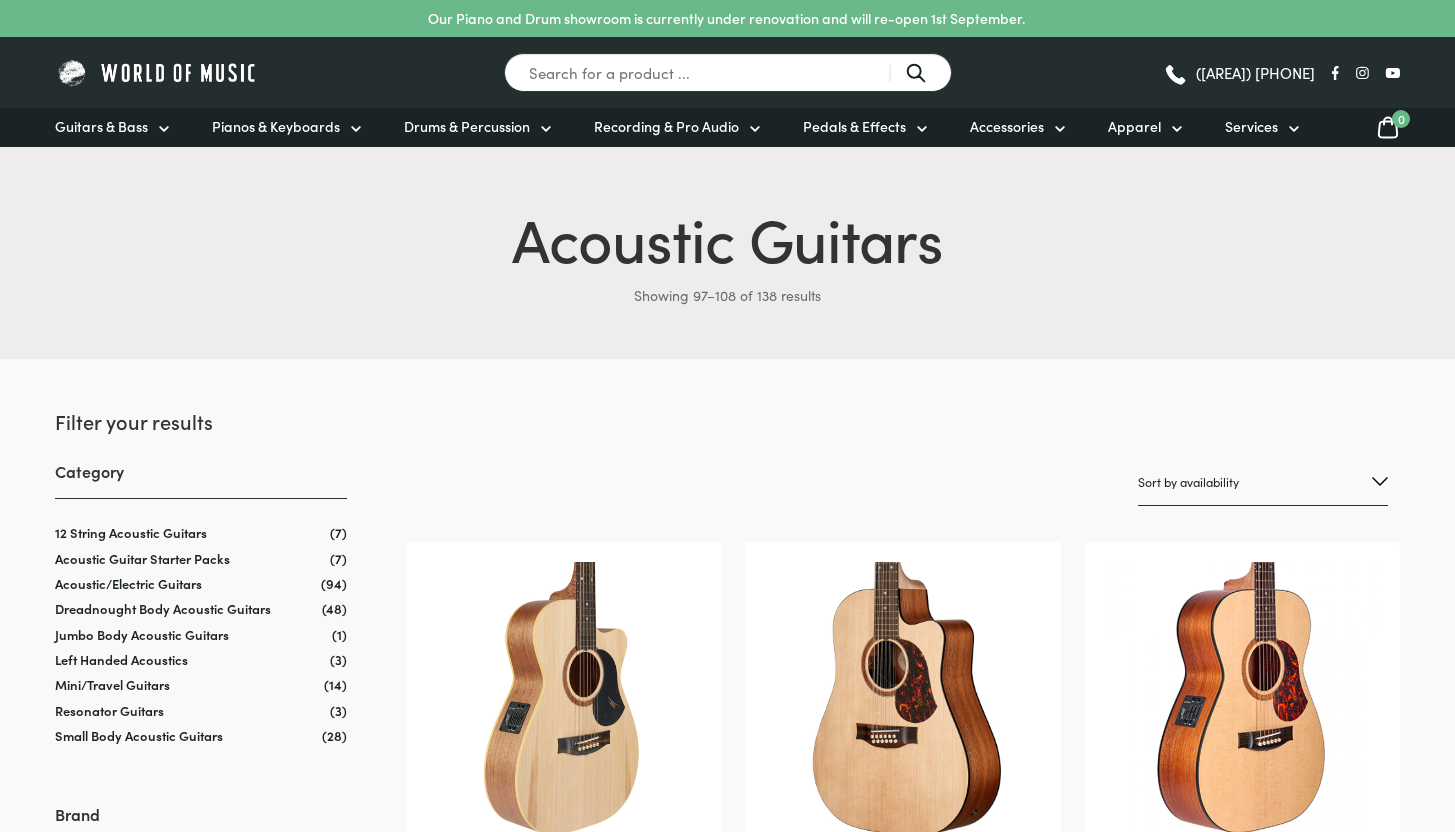 scroll, scrollTop: 0, scrollLeft: 0, axis: both 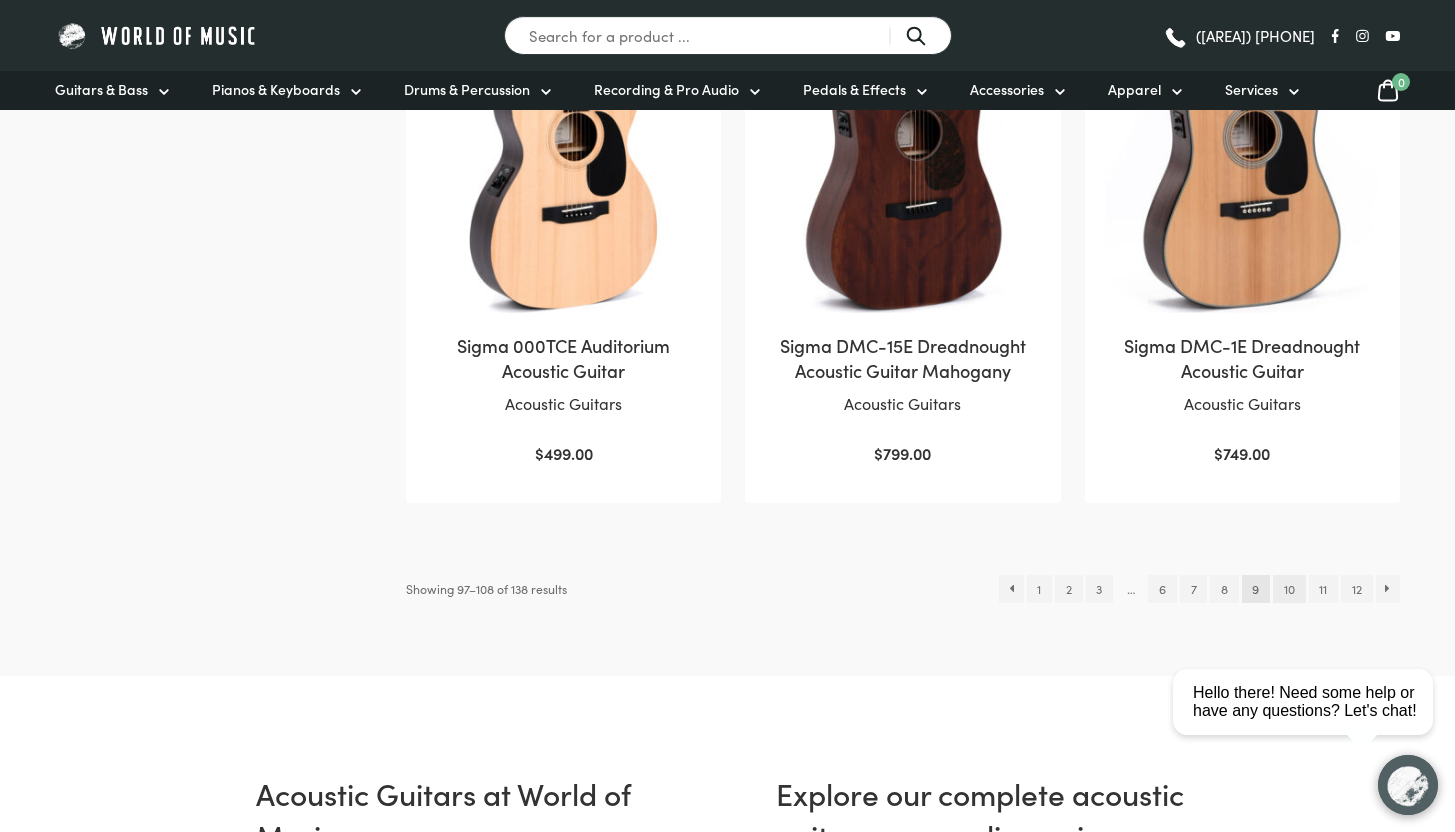 click on "10" at bounding box center (1289, 589) 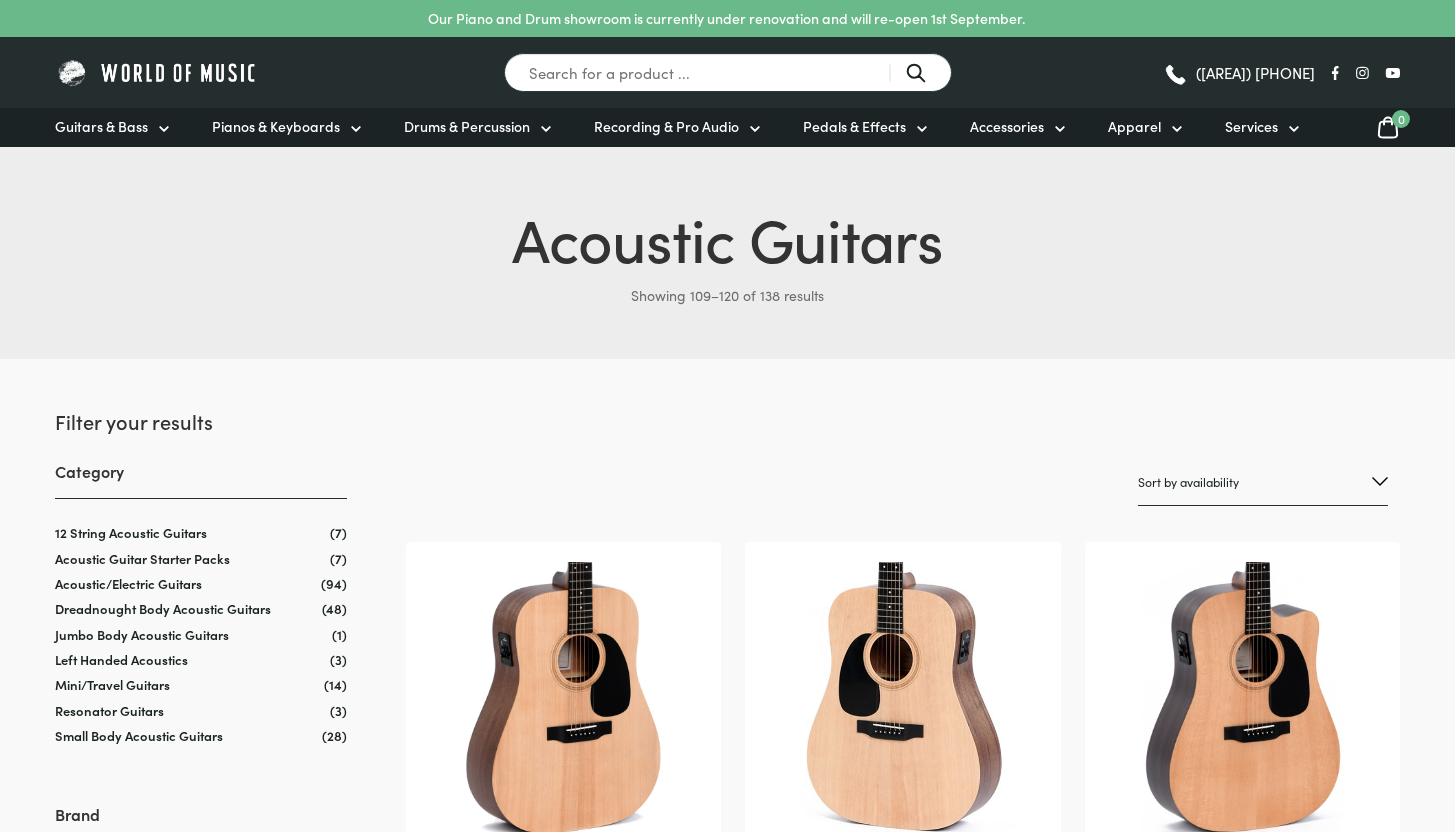 scroll, scrollTop: 0, scrollLeft: 0, axis: both 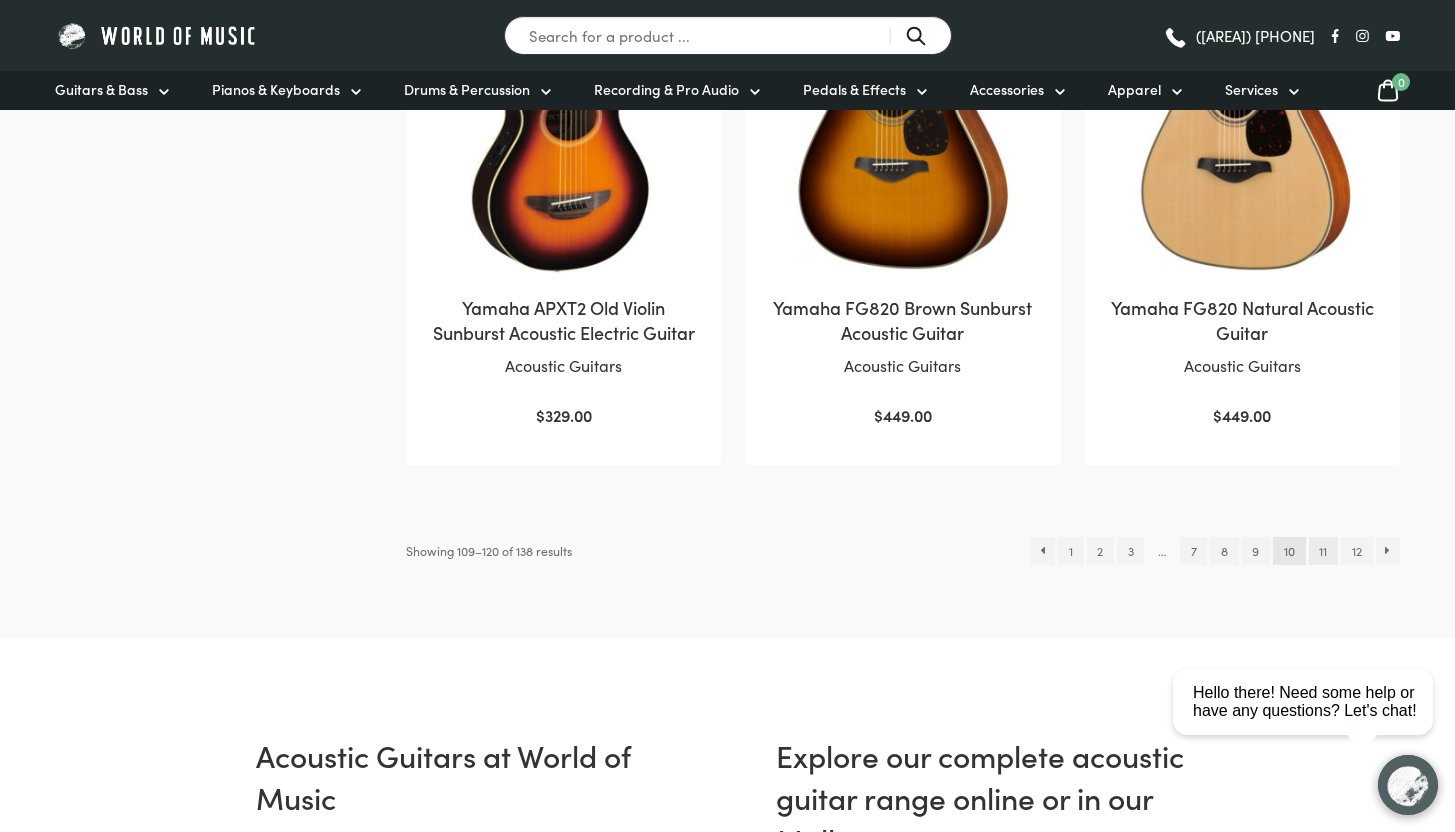 click on "11" at bounding box center (1323, 551) 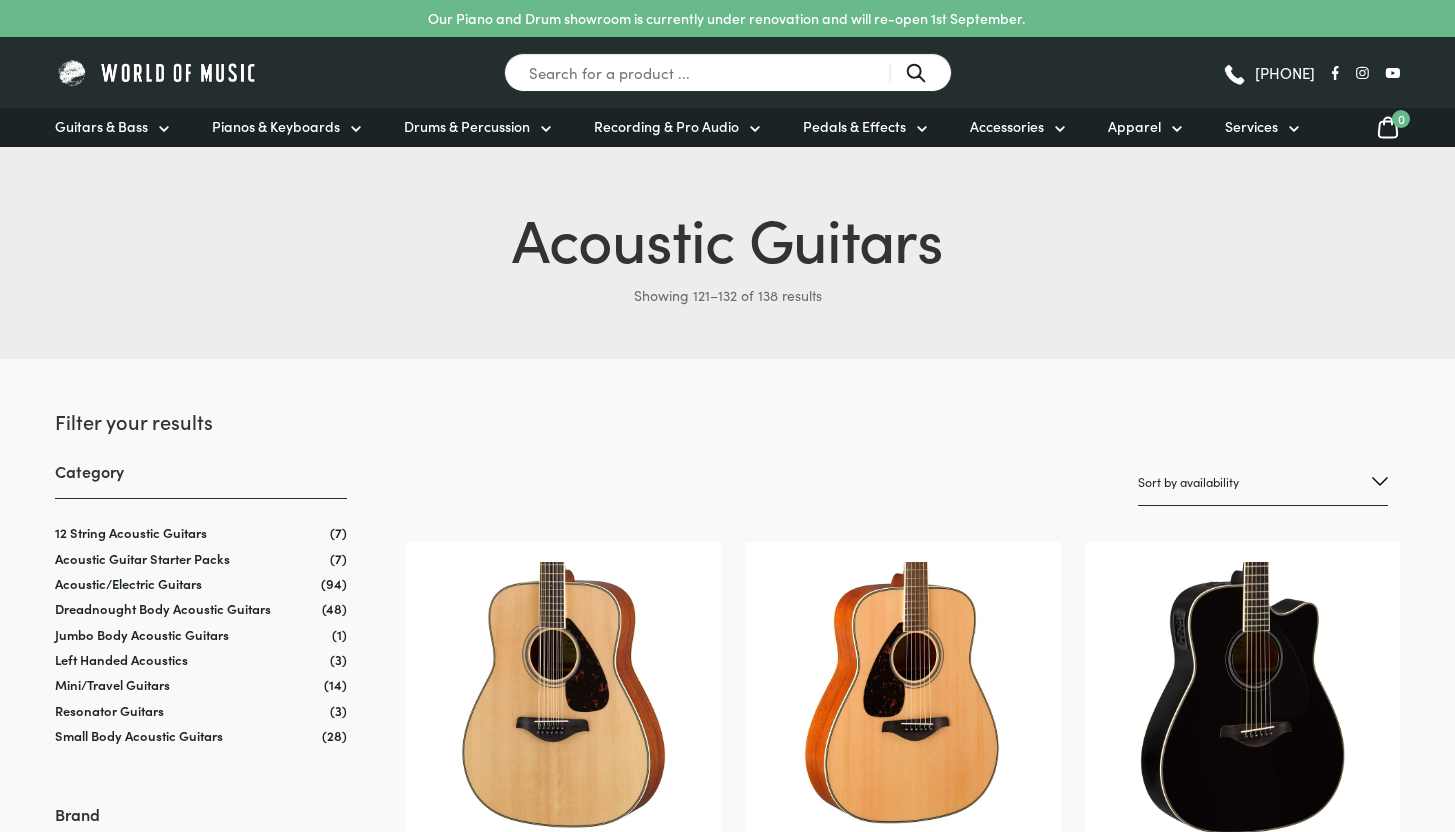 scroll, scrollTop: 0, scrollLeft: 0, axis: both 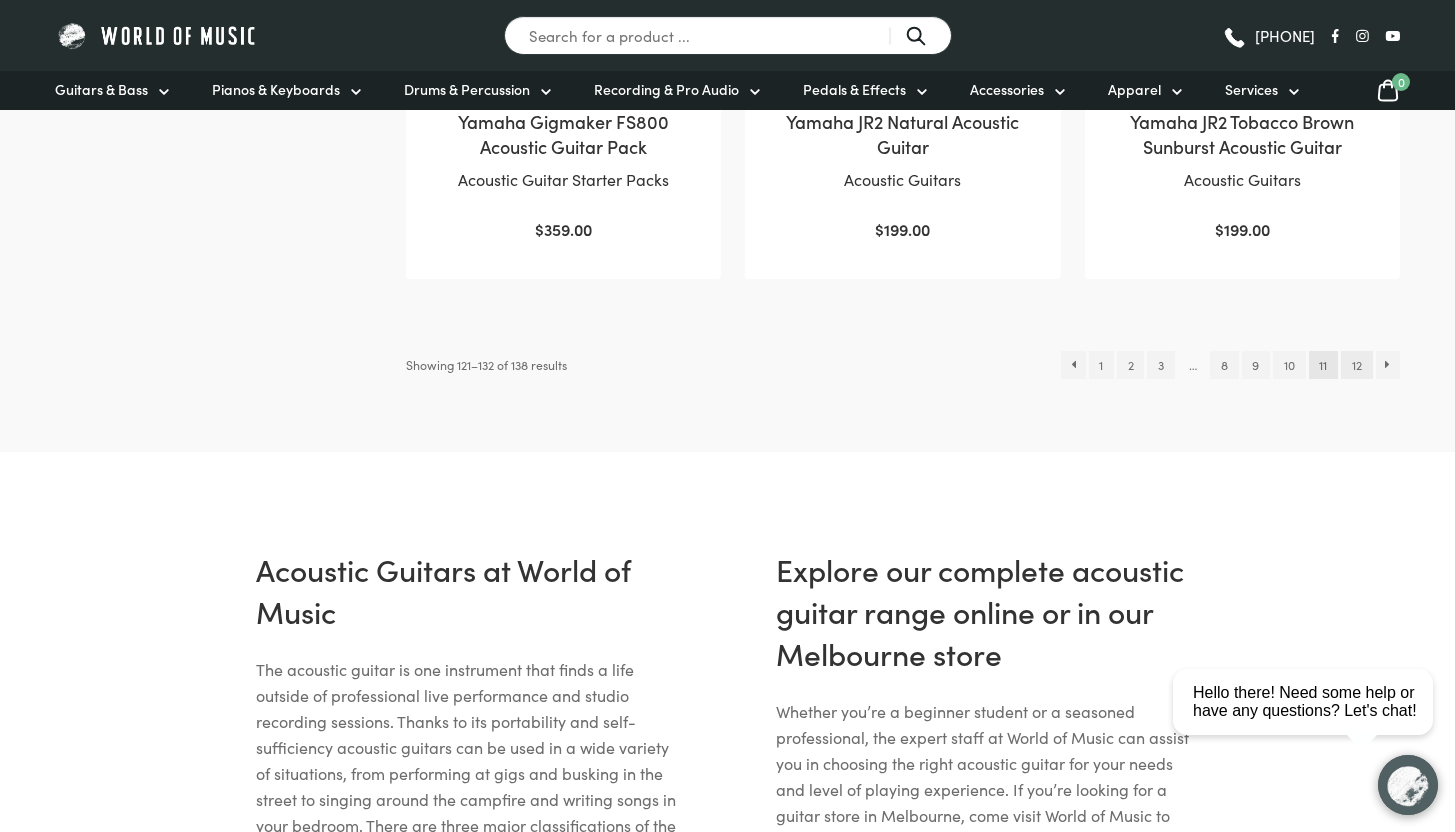 click on "12" at bounding box center (1356, 365) 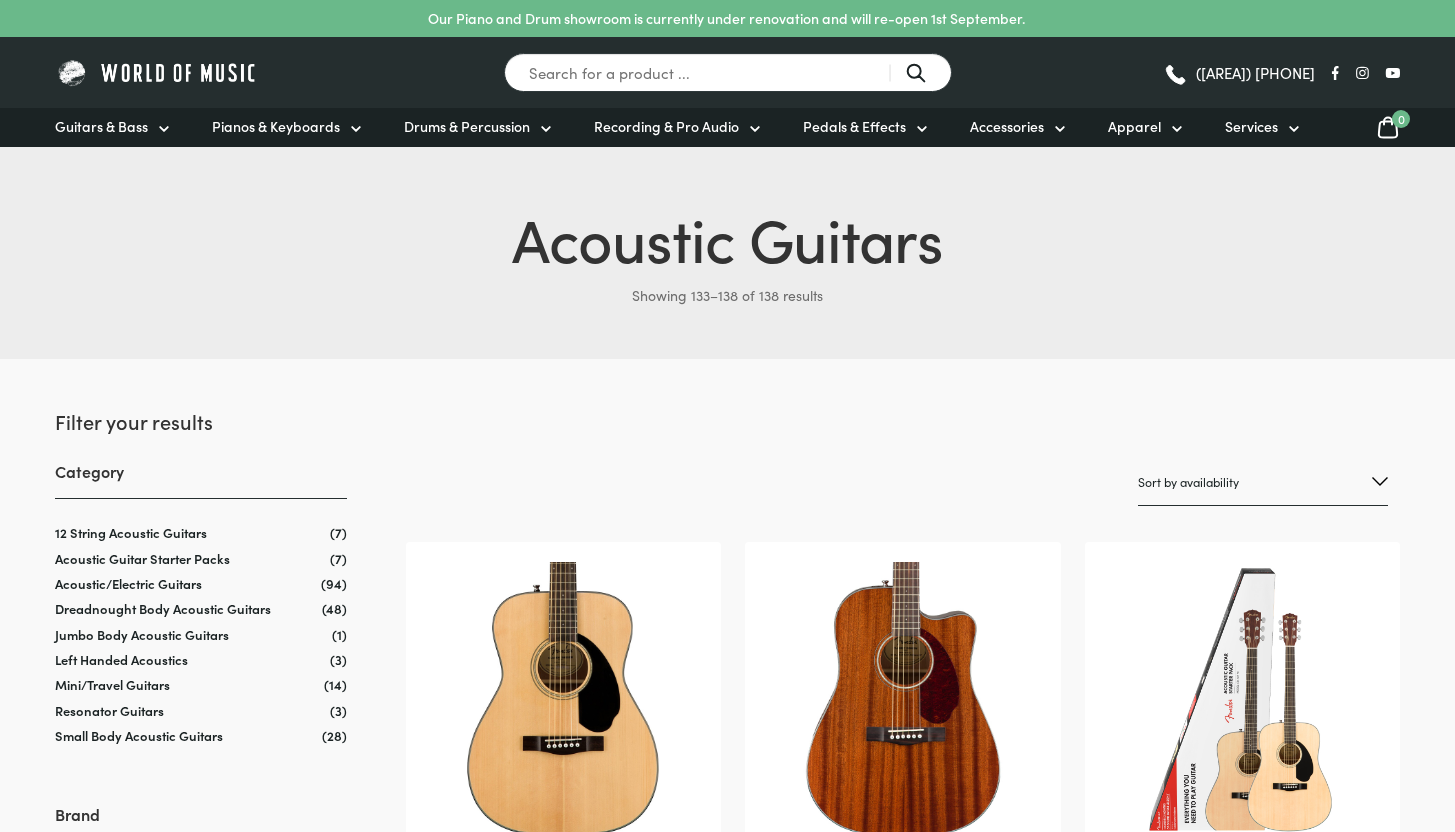 scroll, scrollTop: 0, scrollLeft: 0, axis: both 